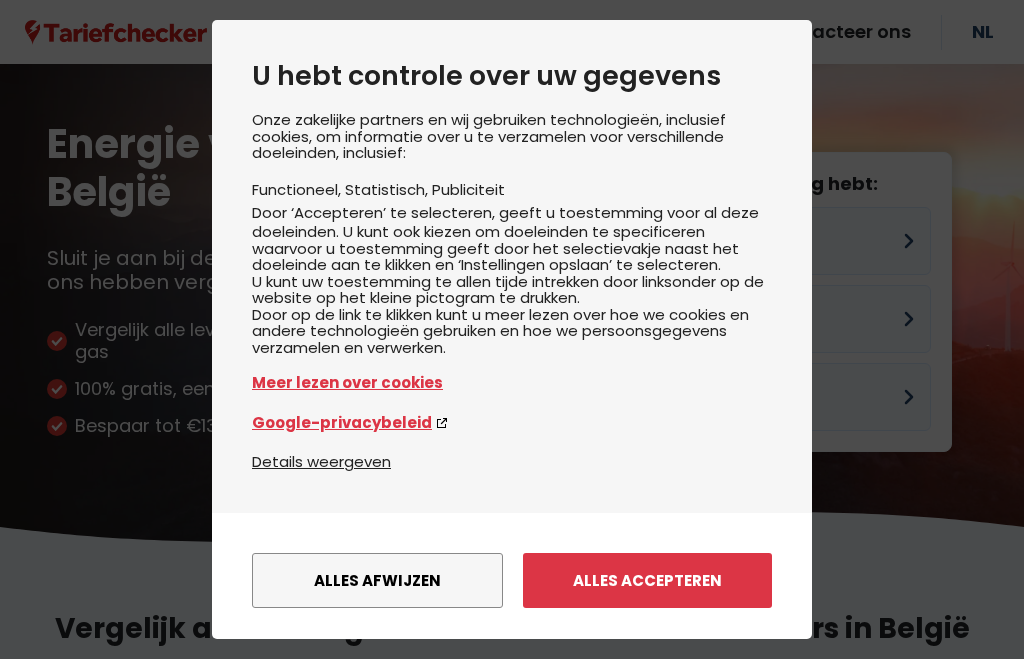 scroll, scrollTop: 0, scrollLeft: 0, axis: both 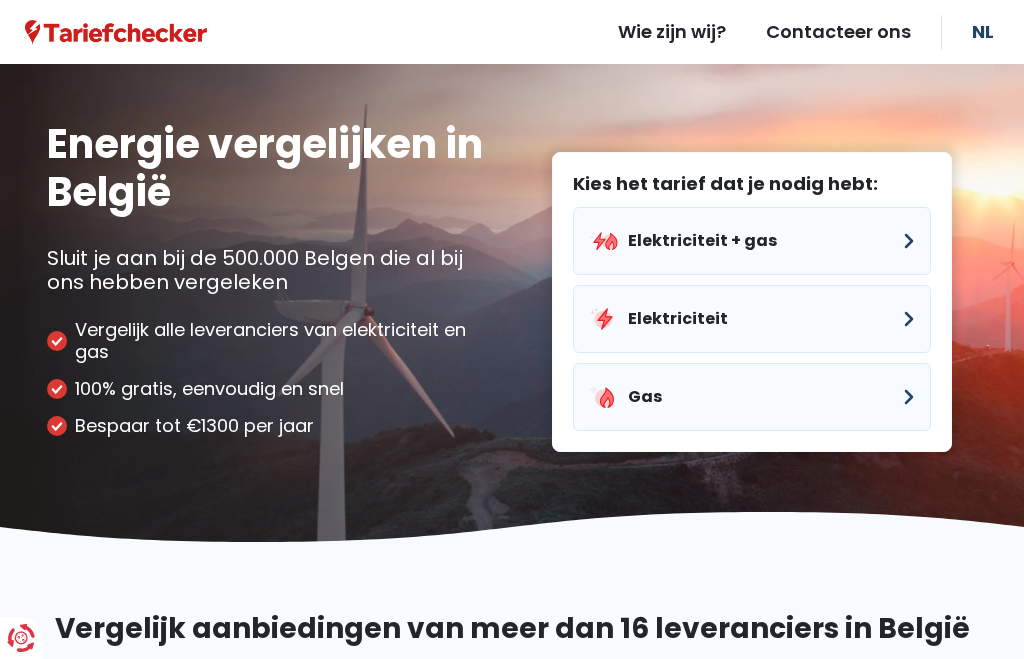 click on "Elektriciteit + gas" at bounding box center (752, 241) 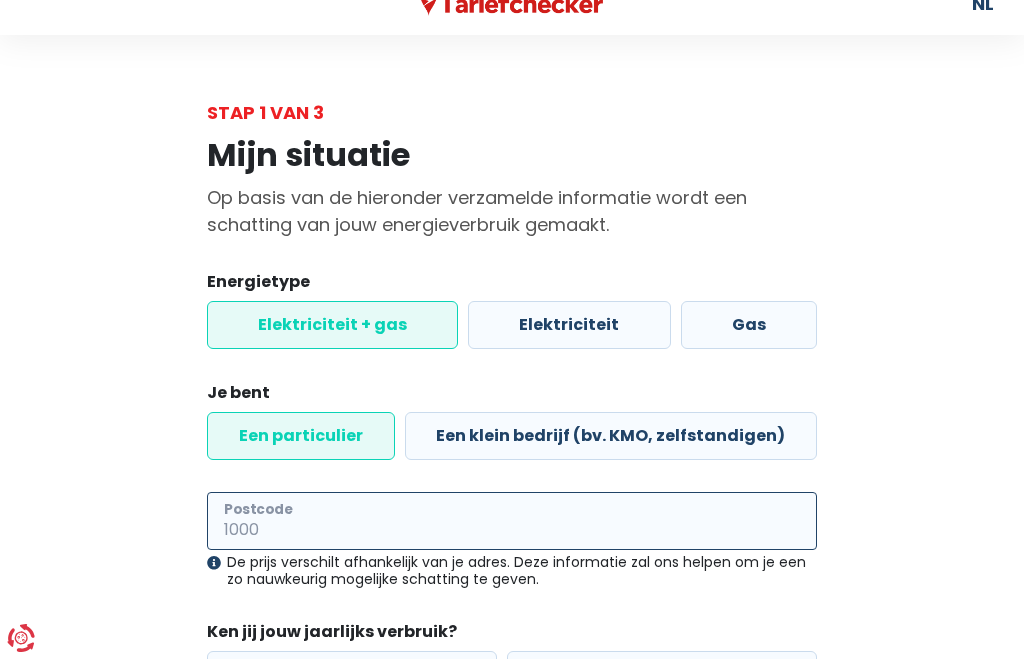 click on "Postcode" at bounding box center (512, 521) 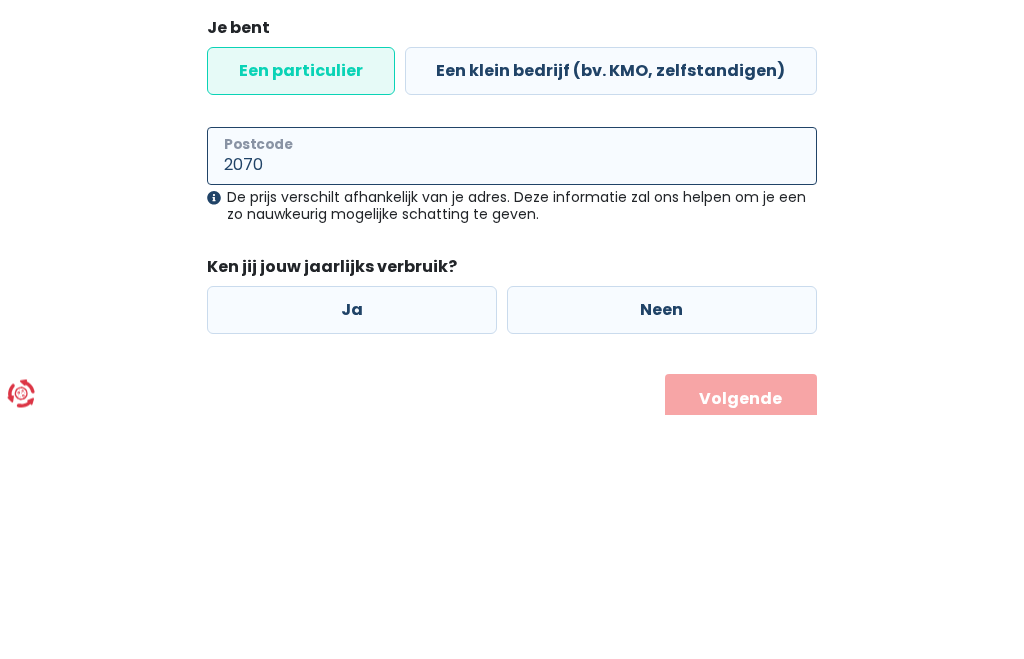 scroll, scrollTop: 164, scrollLeft: 0, axis: vertical 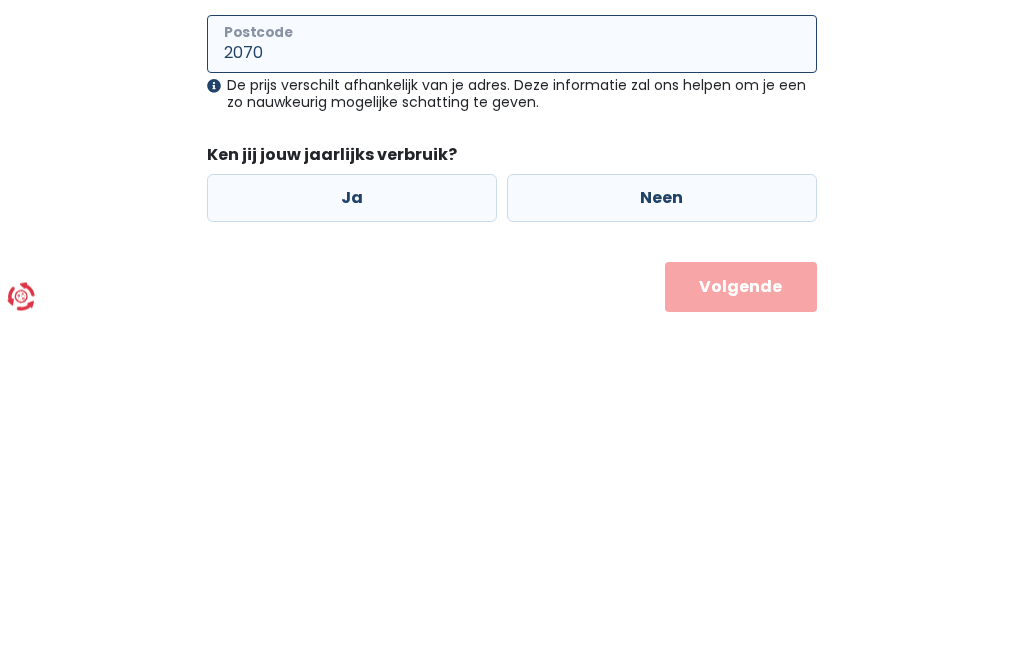 type on "2070" 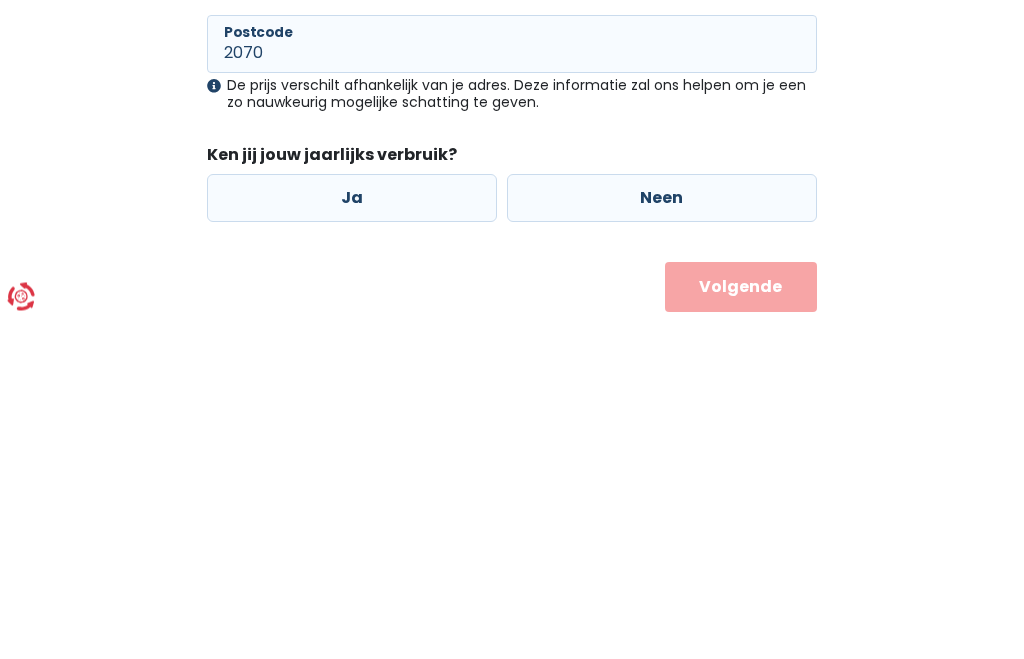 click on "Ja" at bounding box center (352, 540) 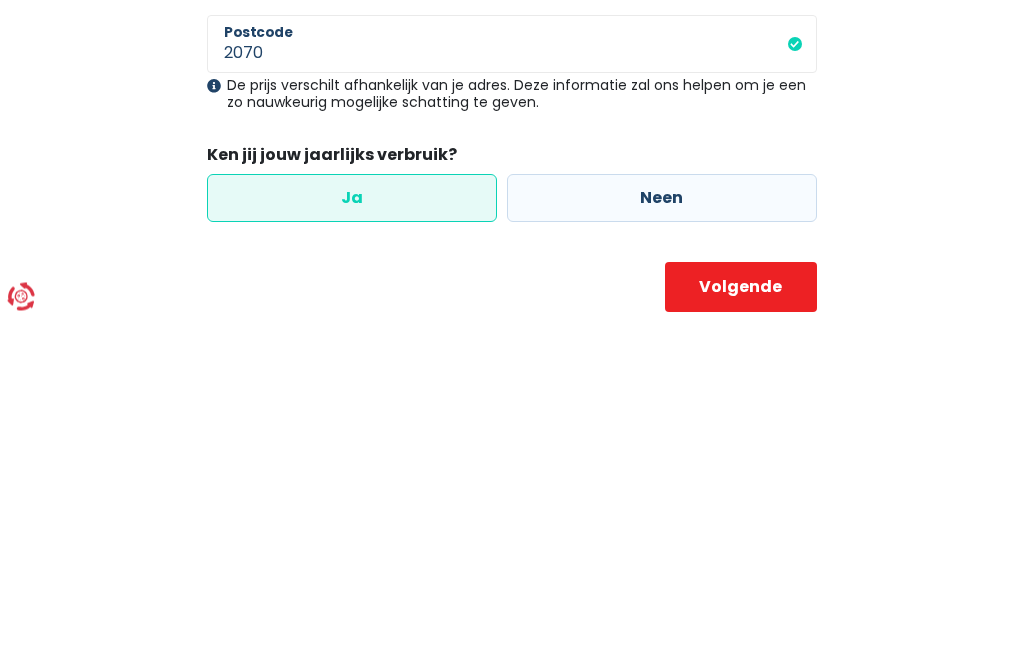 scroll, scrollTop: 158, scrollLeft: 0, axis: vertical 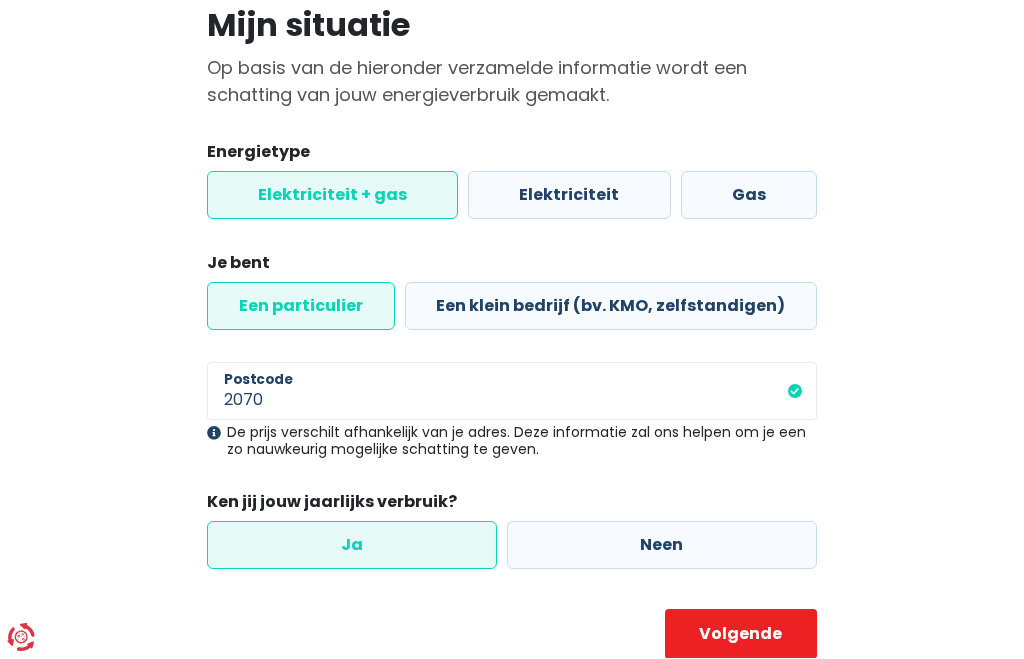 click on "Ja" at bounding box center (352, 546) 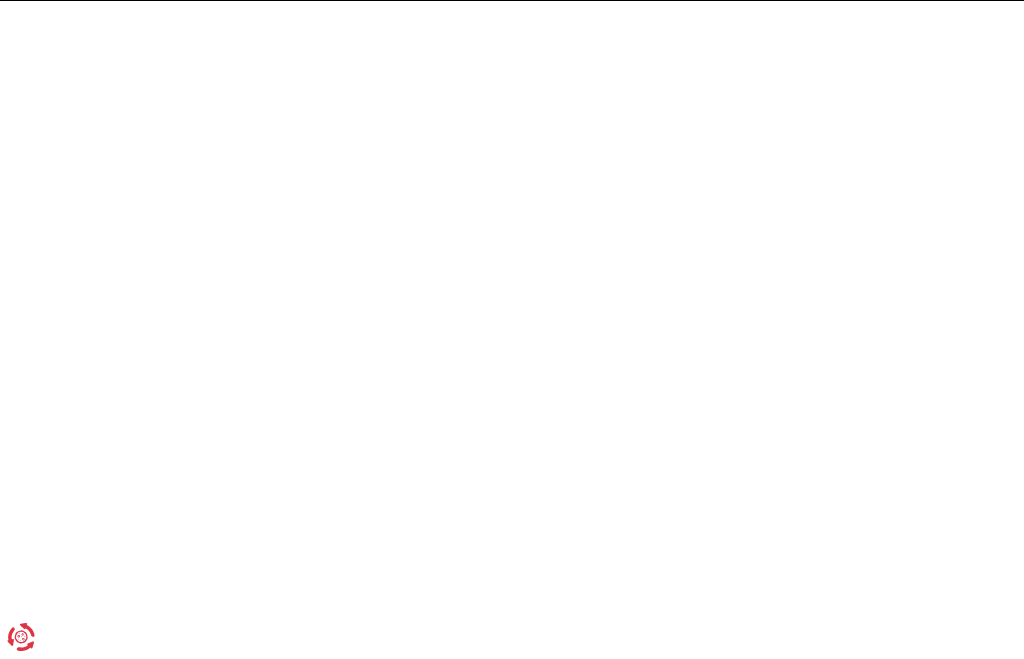 scroll, scrollTop: 0, scrollLeft: 0, axis: both 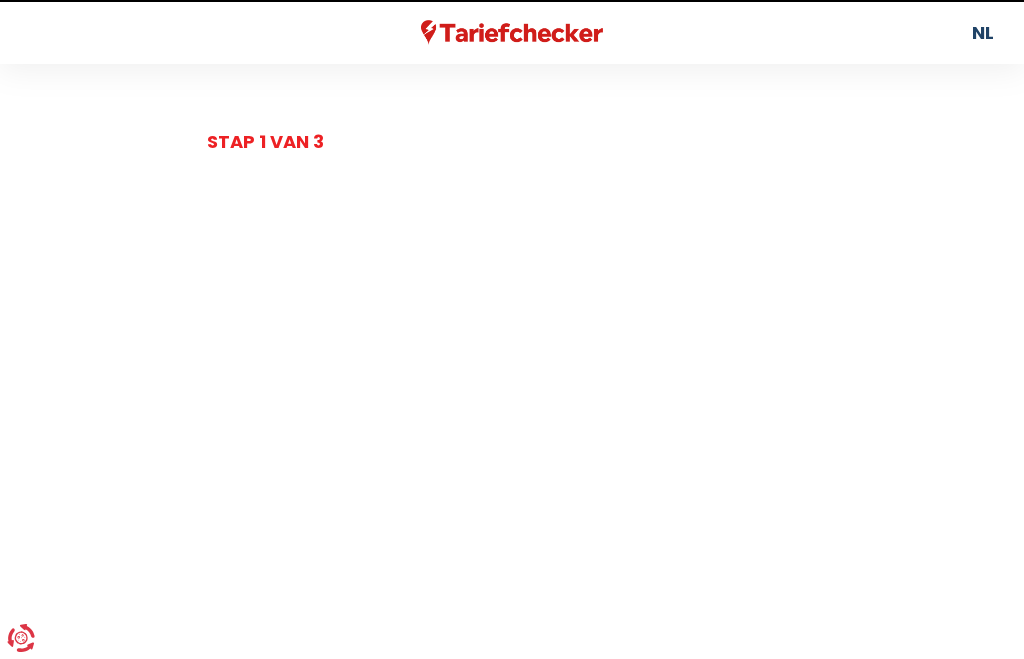 select 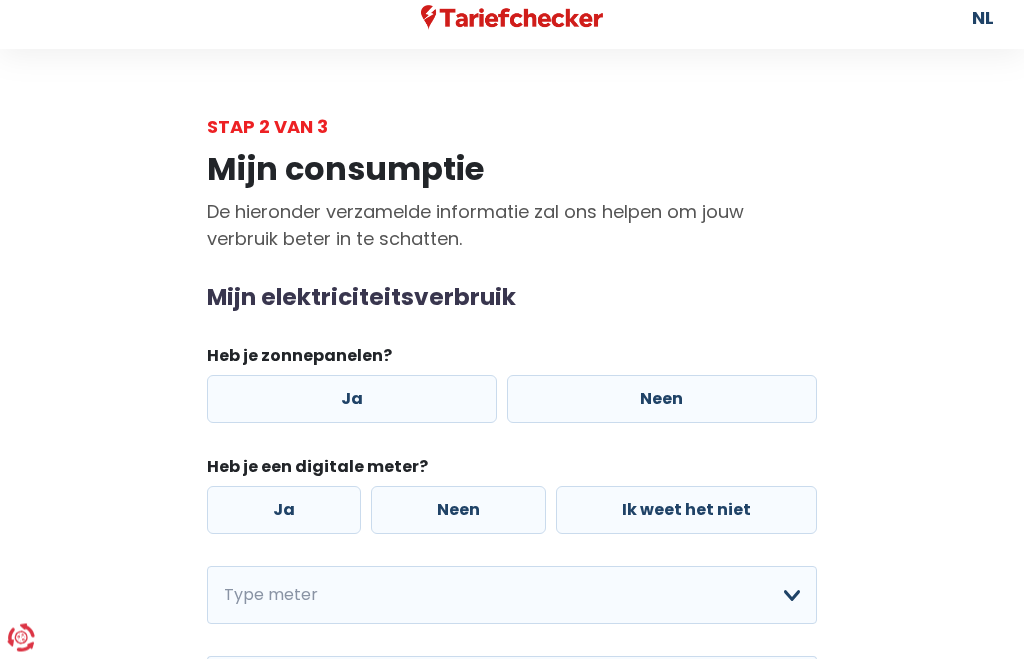 scroll, scrollTop: 78, scrollLeft: 0, axis: vertical 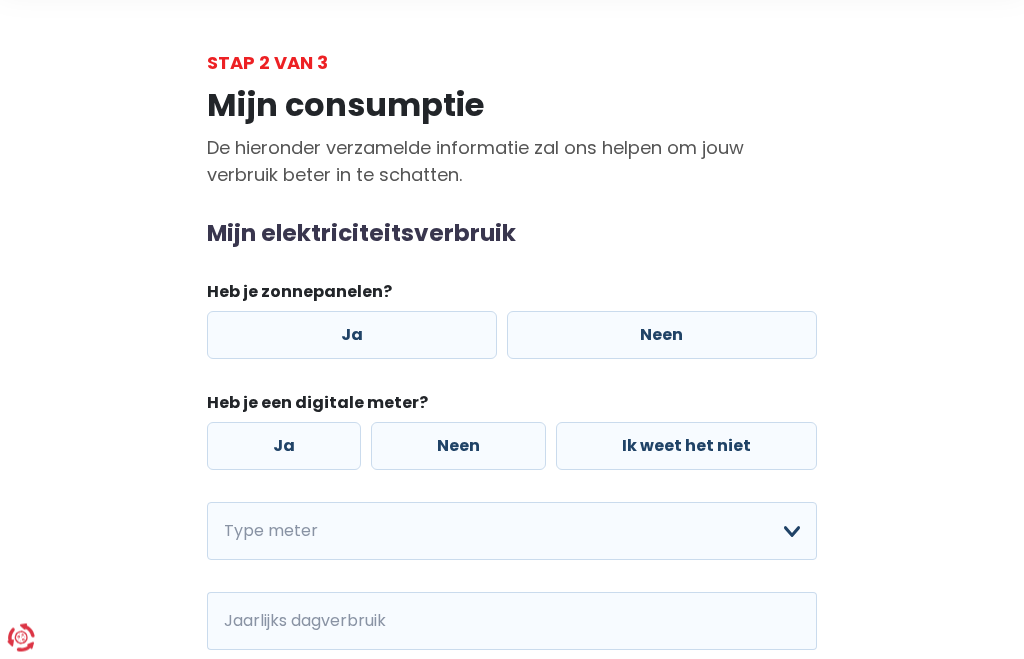 click on "Neen" at bounding box center (662, 336) 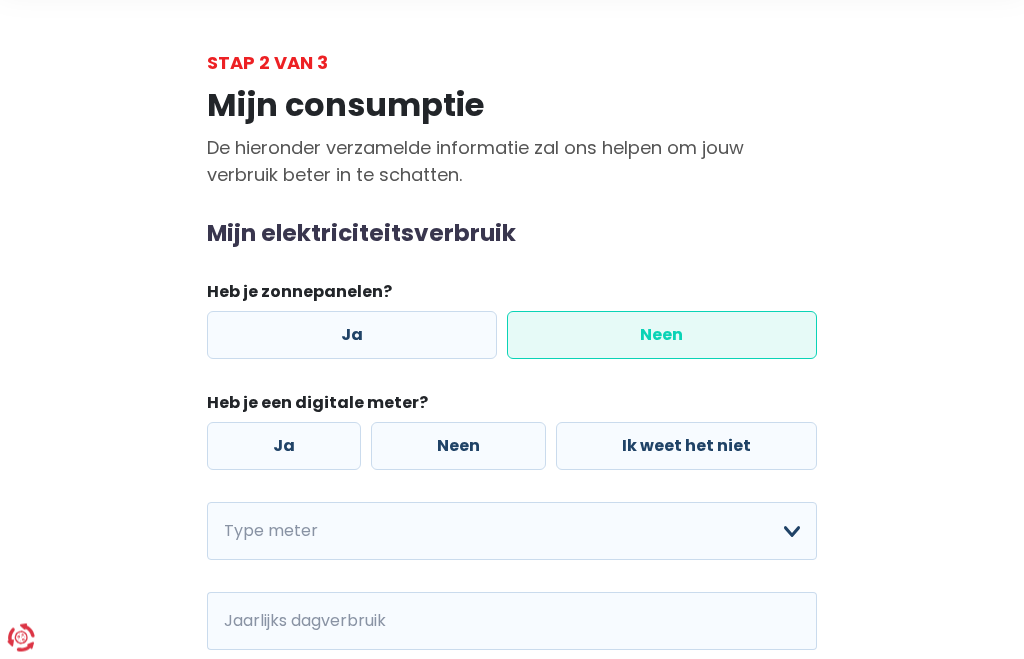 click on "Ja" at bounding box center [284, 447] 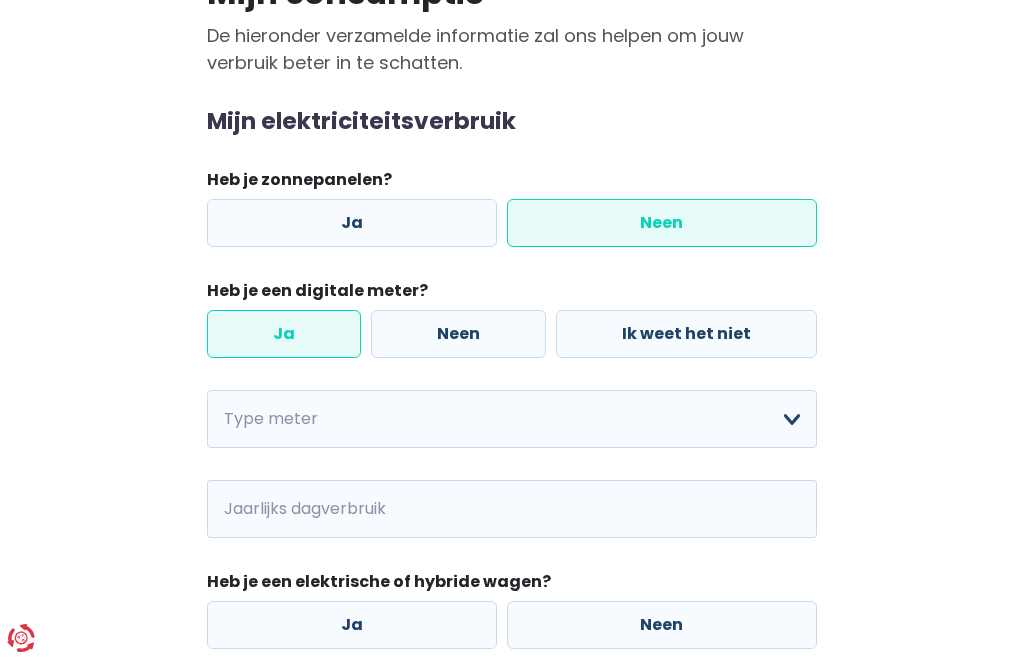 scroll, scrollTop: 246, scrollLeft: 0, axis: vertical 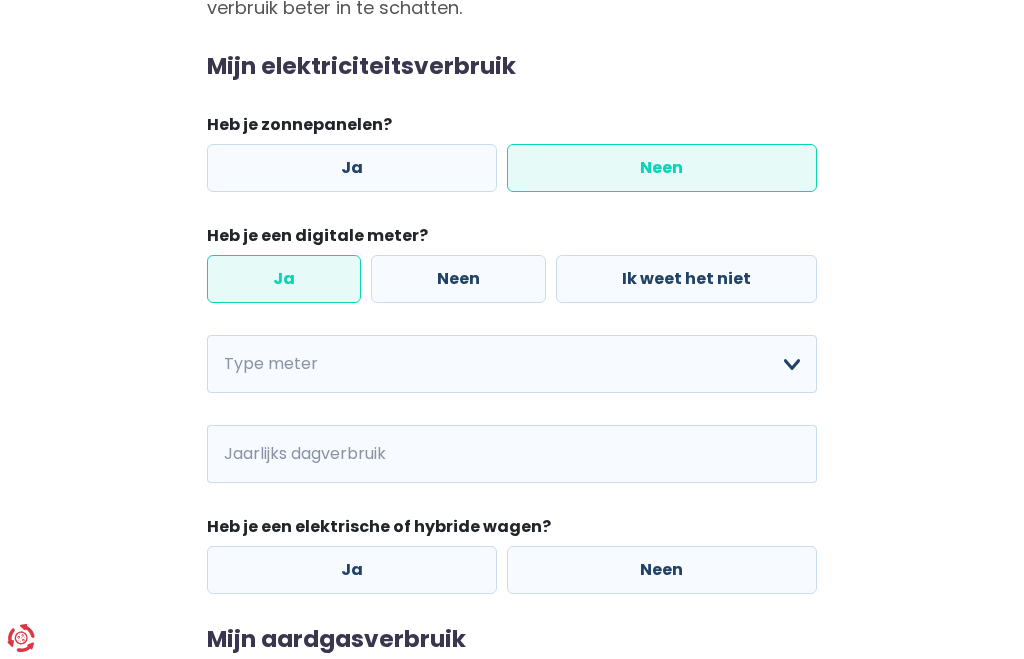 click on "Enkelvoudig Tweevoudig Enkelvoudig + uitsluitend nachttarief Tweevoudig + uitsluitend nachttarief Ik weet het niet
Maak een keuze a.u.b" at bounding box center [512, 364] 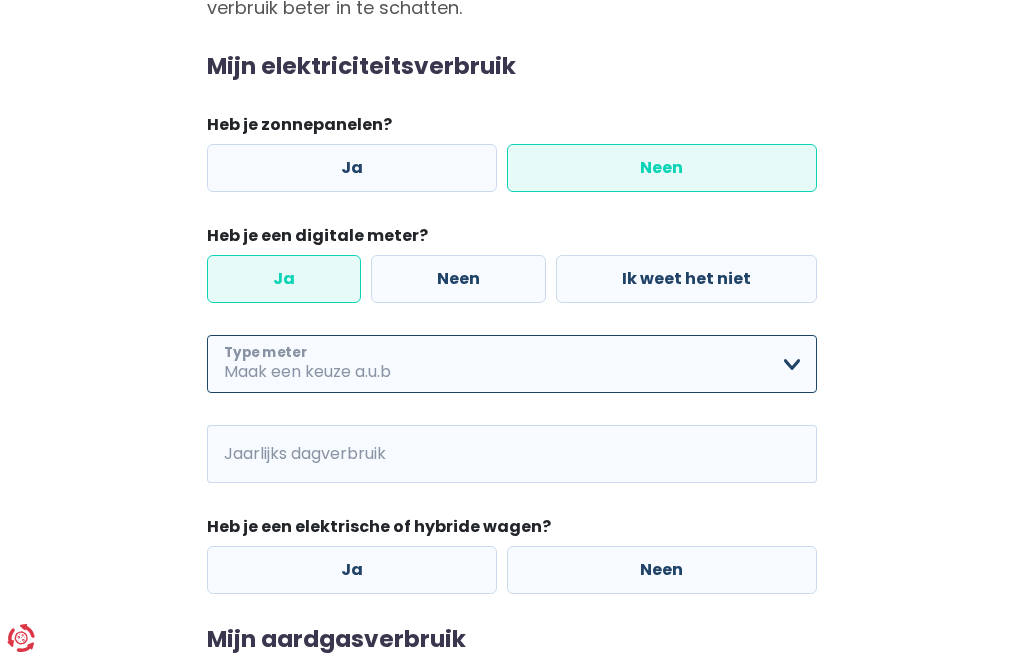 select on "day_single_rate" 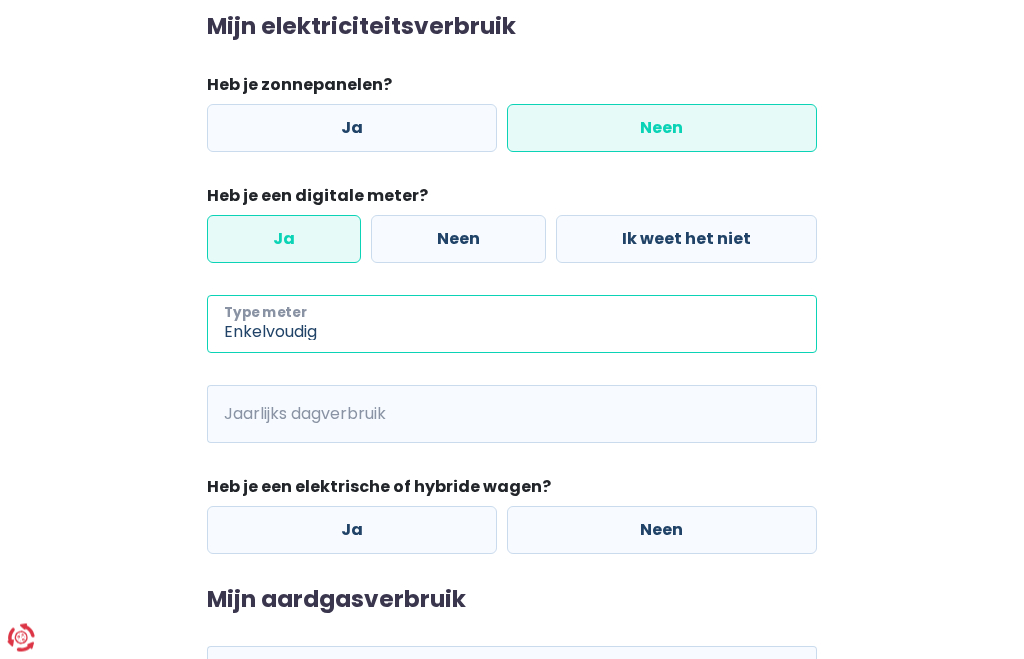 scroll, scrollTop: 286, scrollLeft: 0, axis: vertical 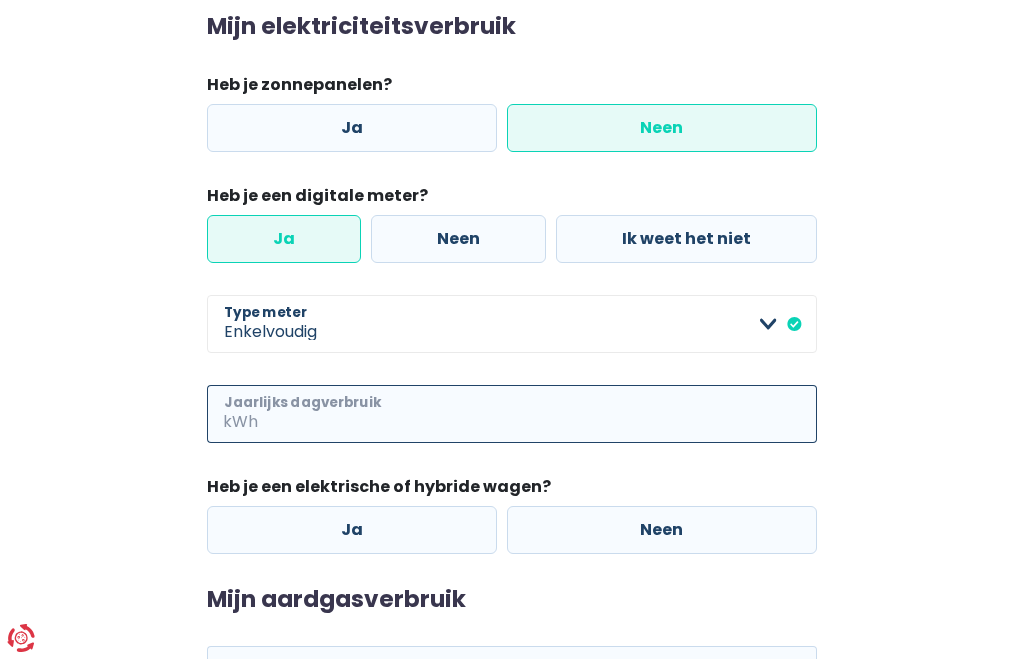 click on "Jaarlijks dagverbruik" at bounding box center [539, 414] 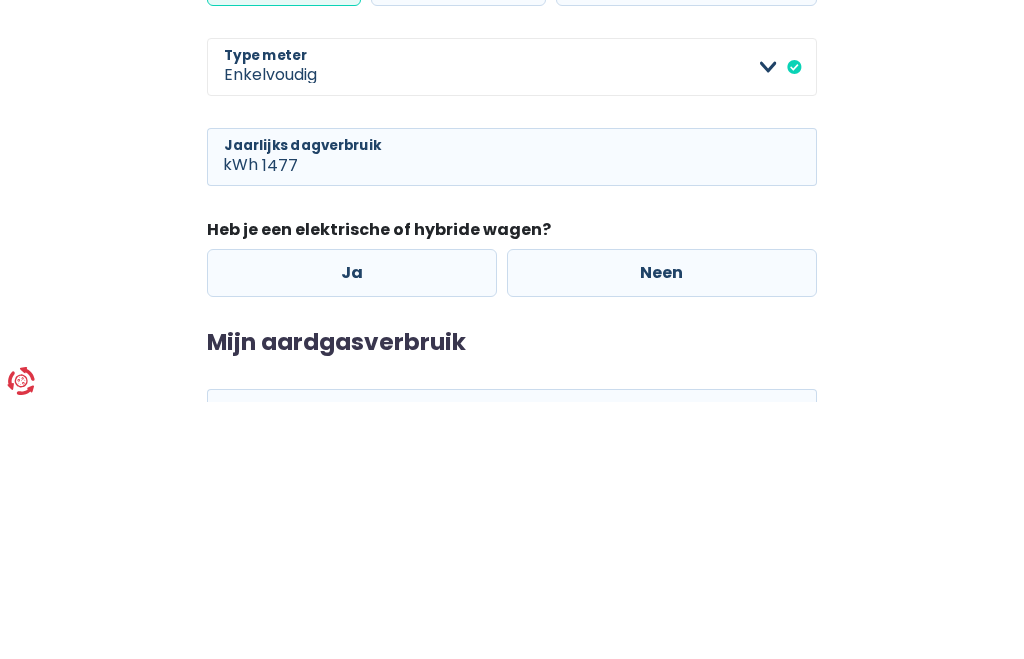 scroll, scrollTop: 420, scrollLeft: 0, axis: vertical 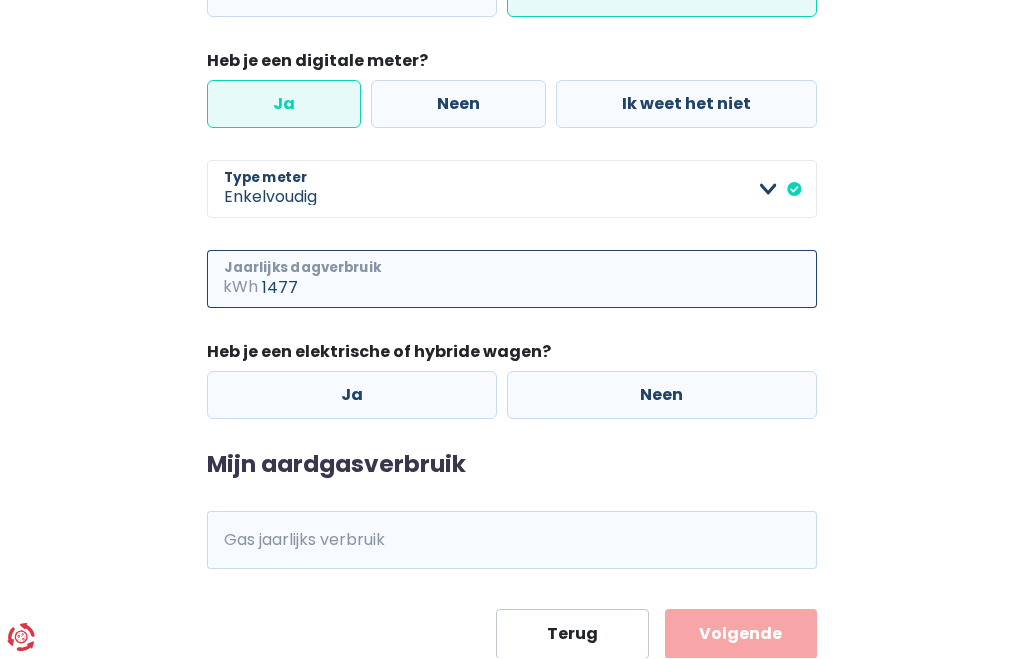 type on "1477" 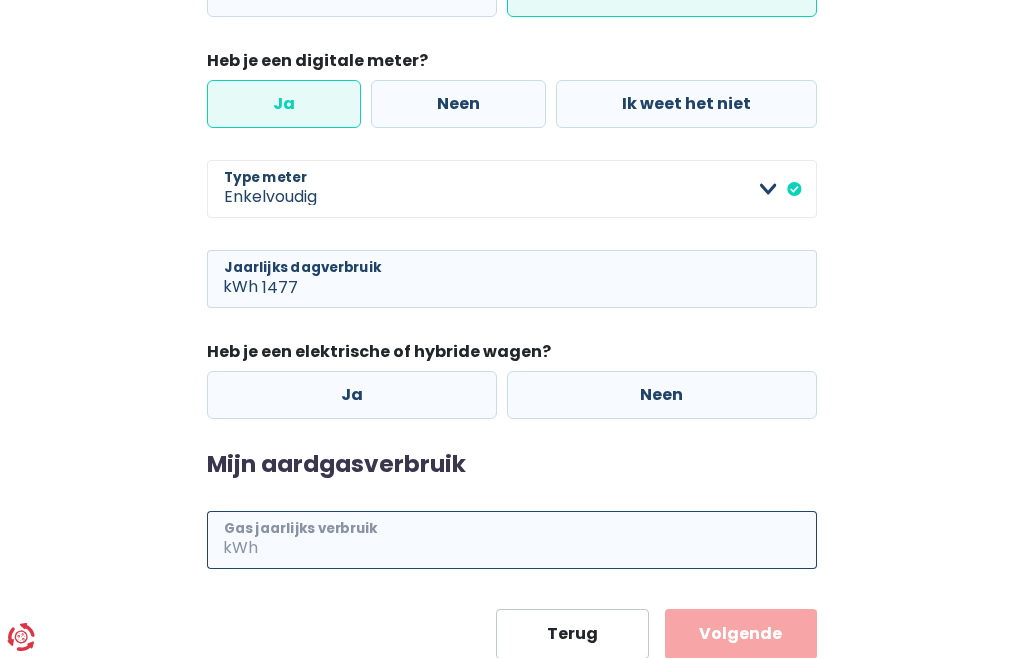 click on "Gas jaarlijks verbruik" at bounding box center (539, 541) 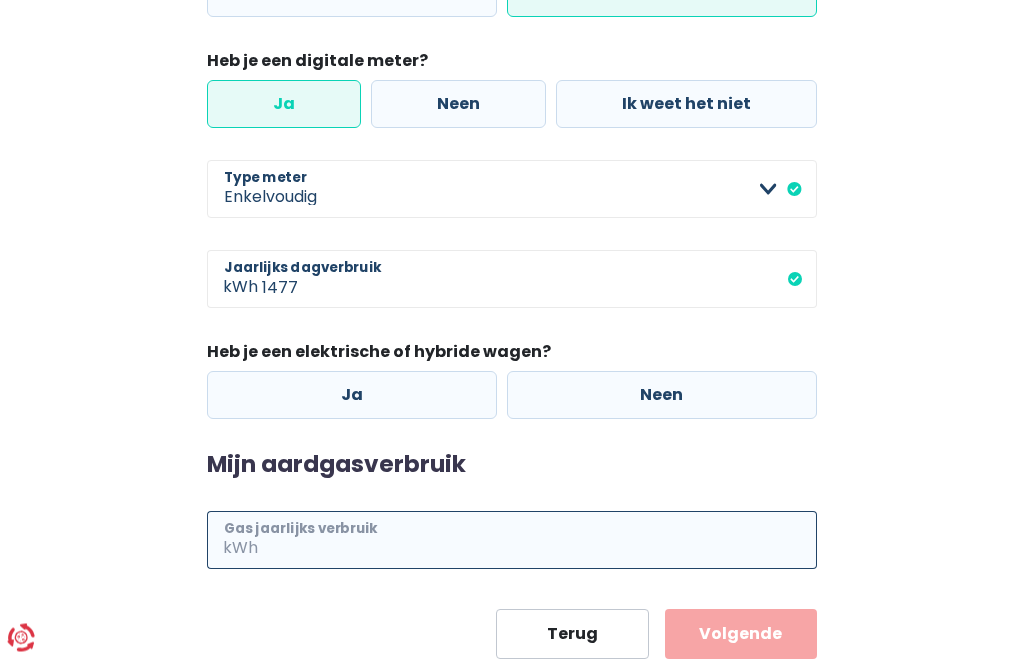 scroll, scrollTop: 462, scrollLeft: 0, axis: vertical 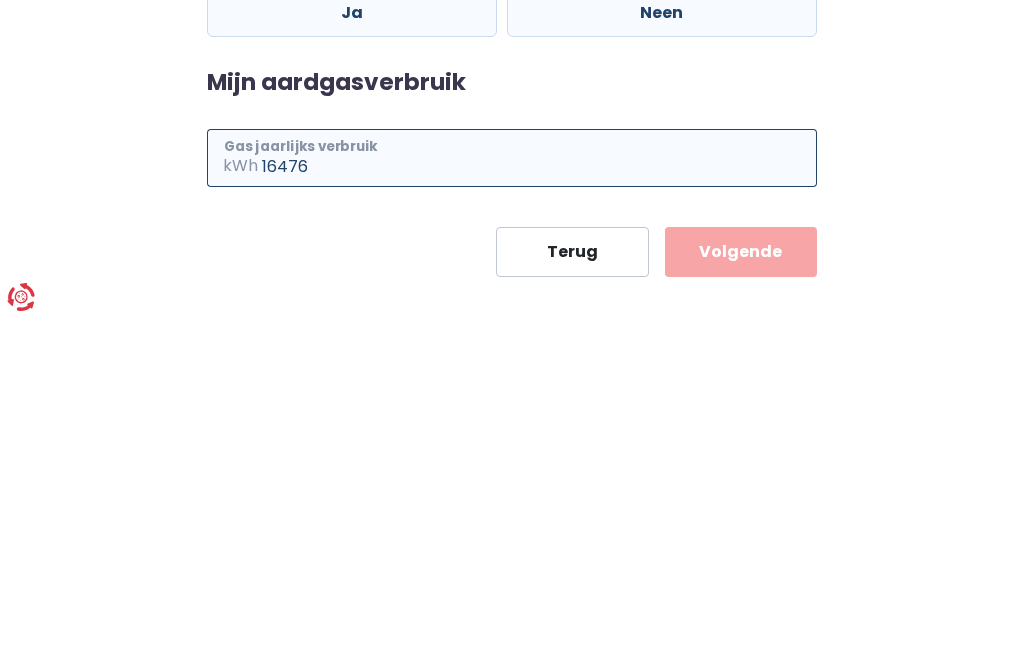 type on "16476" 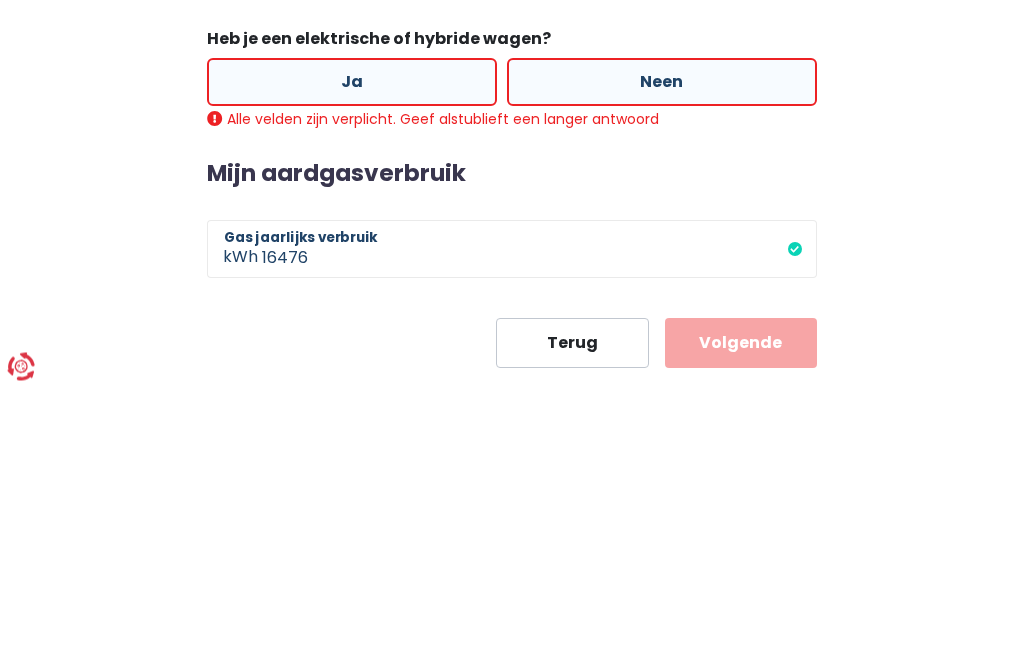 click on "Neen" at bounding box center [662, 354] 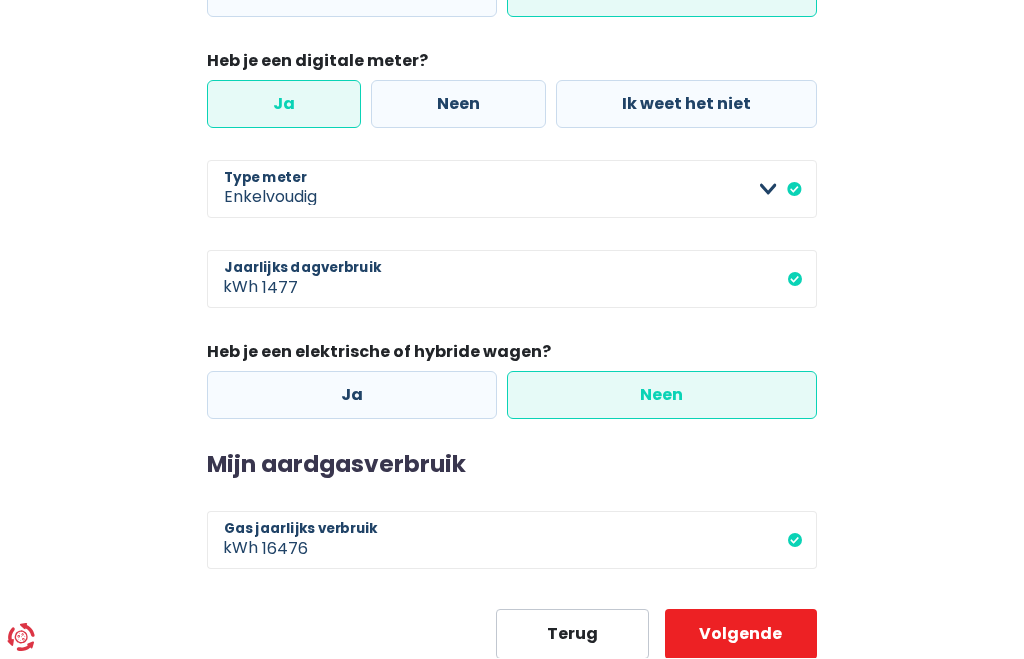 scroll, scrollTop: 418, scrollLeft: 0, axis: vertical 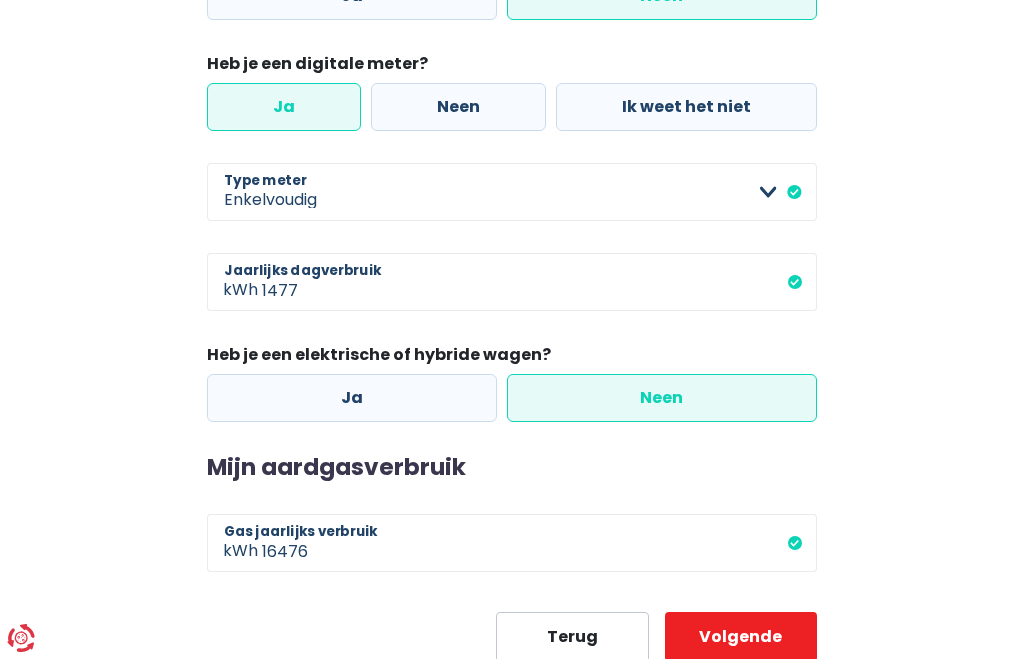 click on "Volgende" at bounding box center [741, 637] 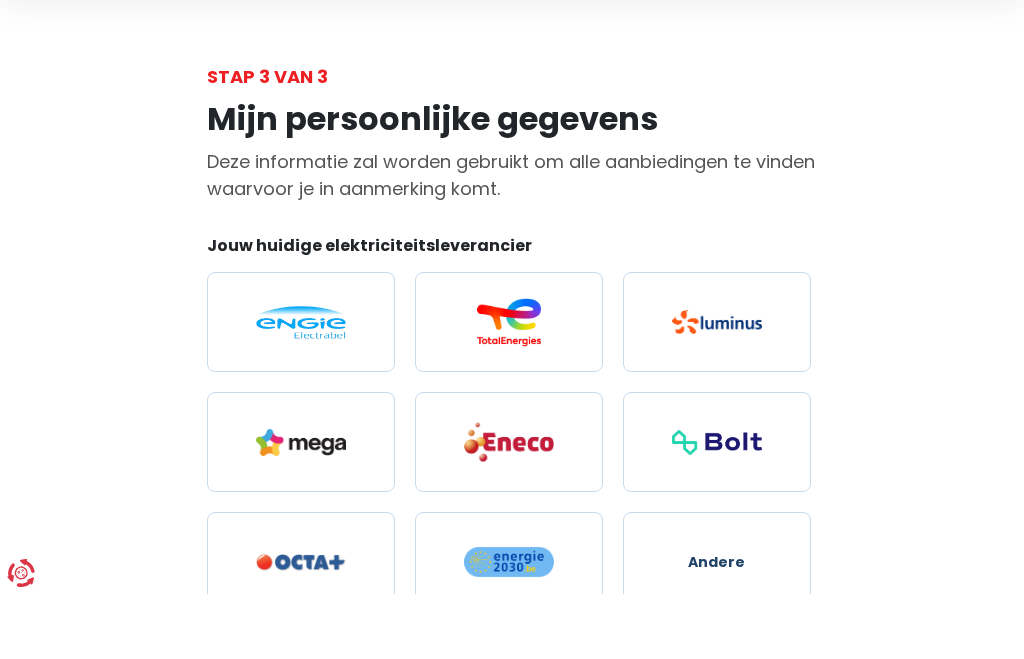 scroll, scrollTop: 65, scrollLeft: 0, axis: vertical 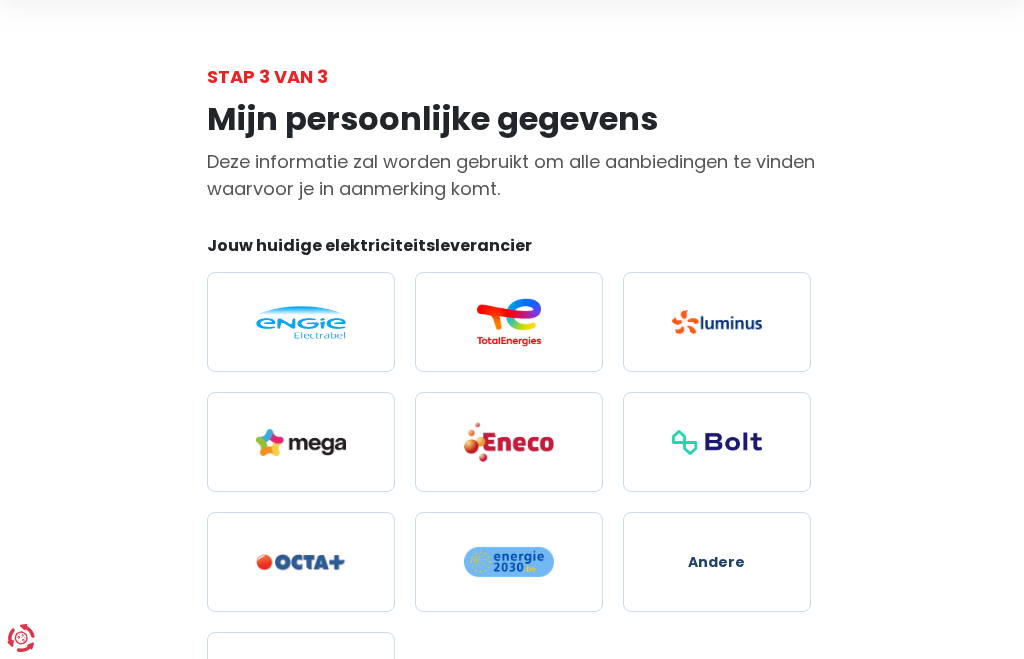 click at bounding box center [301, 322] 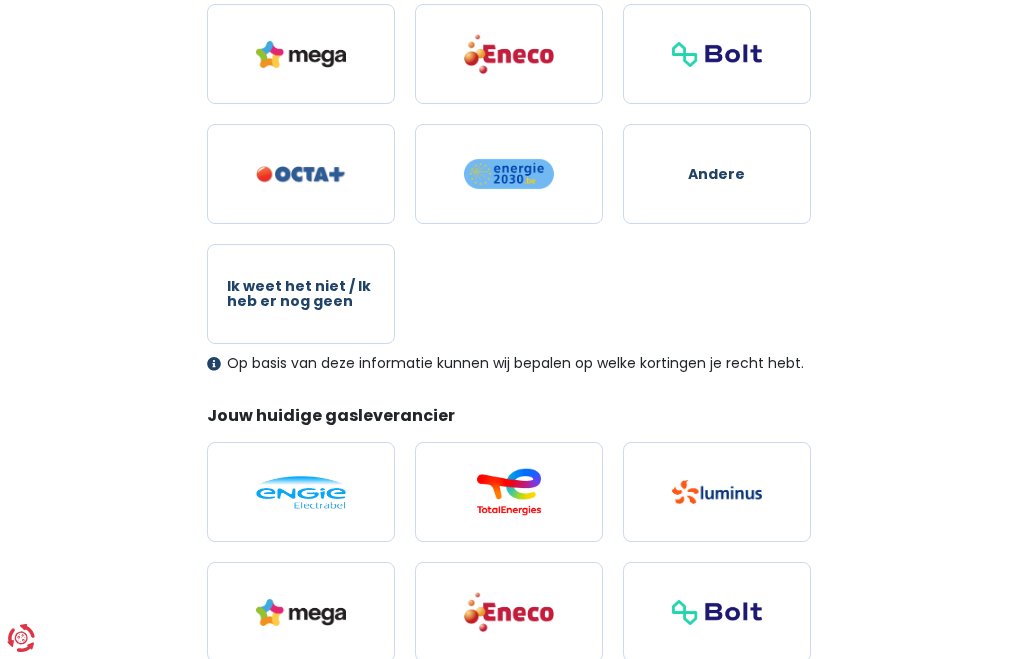 scroll, scrollTop: 506, scrollLeft: 0, axis: vertical 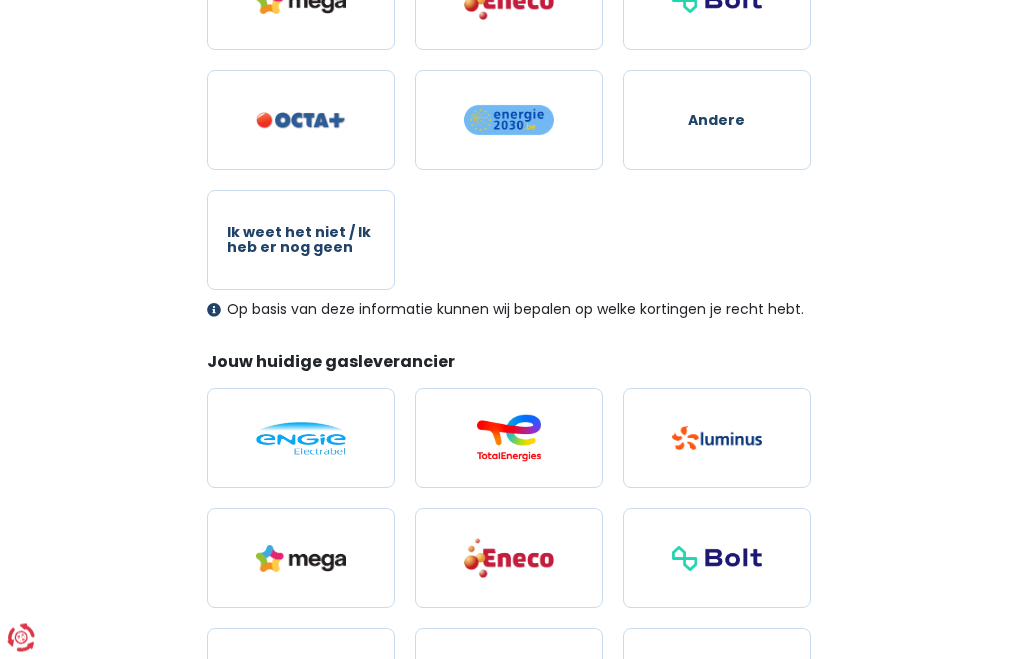 click at bounding box center (301, 439) 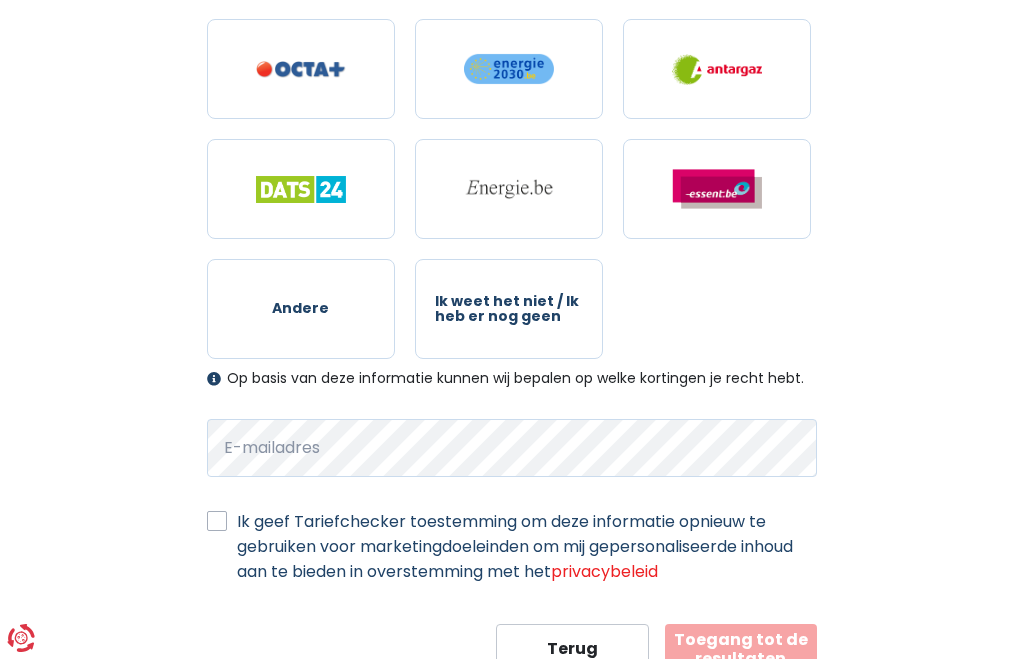 scroll, scrollTop: 1130, scrollLeft: 0, axis: vertical 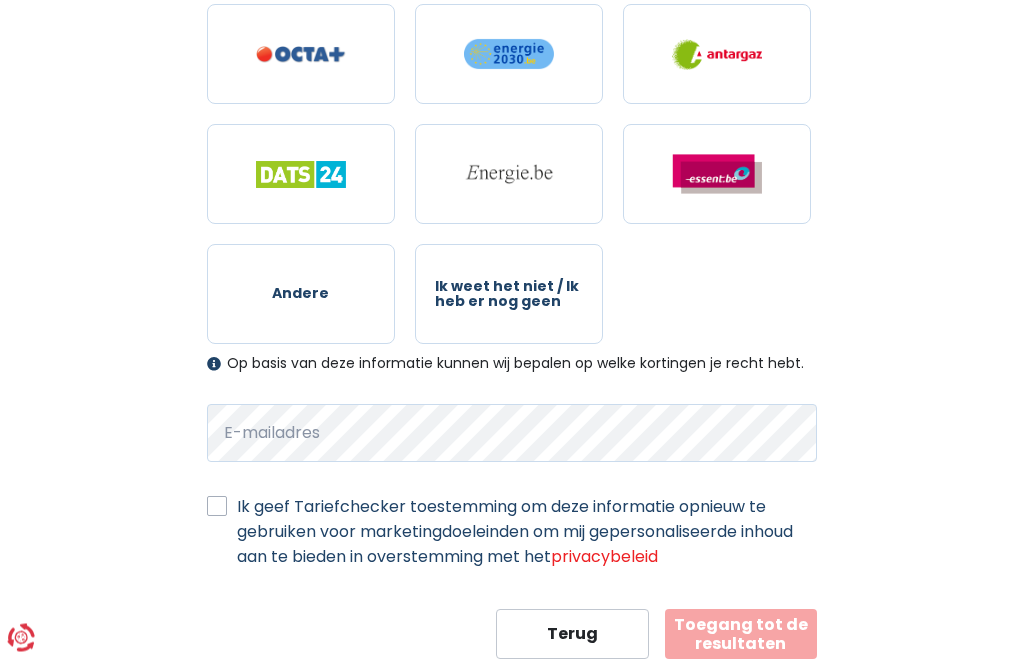 click on "Toegang tot de resultaten" at bounding box center [741, 635] 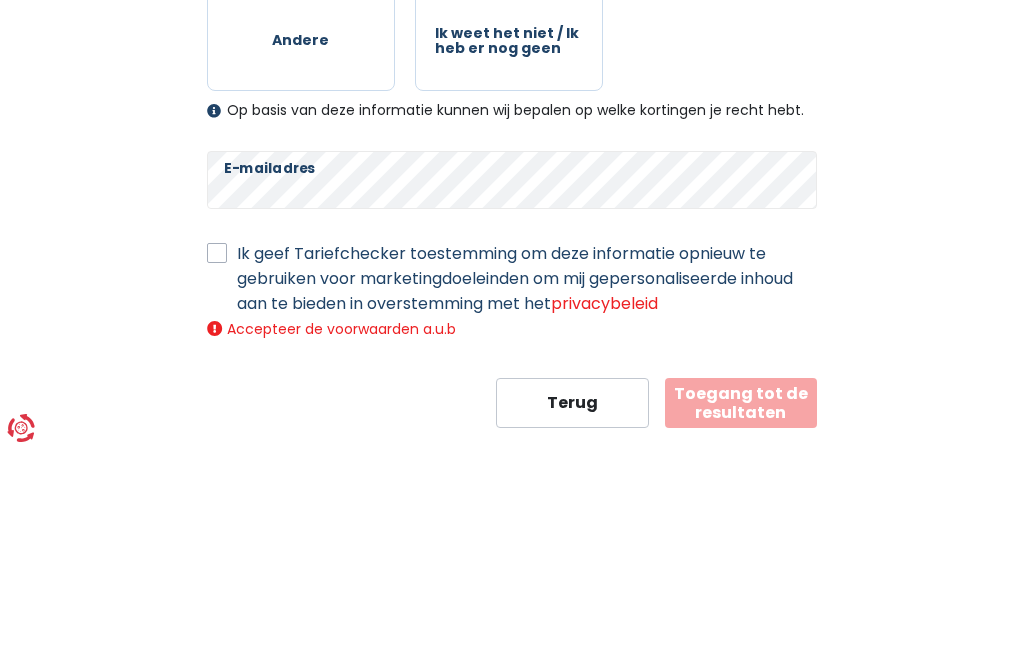 scroll, scrollTop: 1152, scrollLeft: 0, axis: vertical 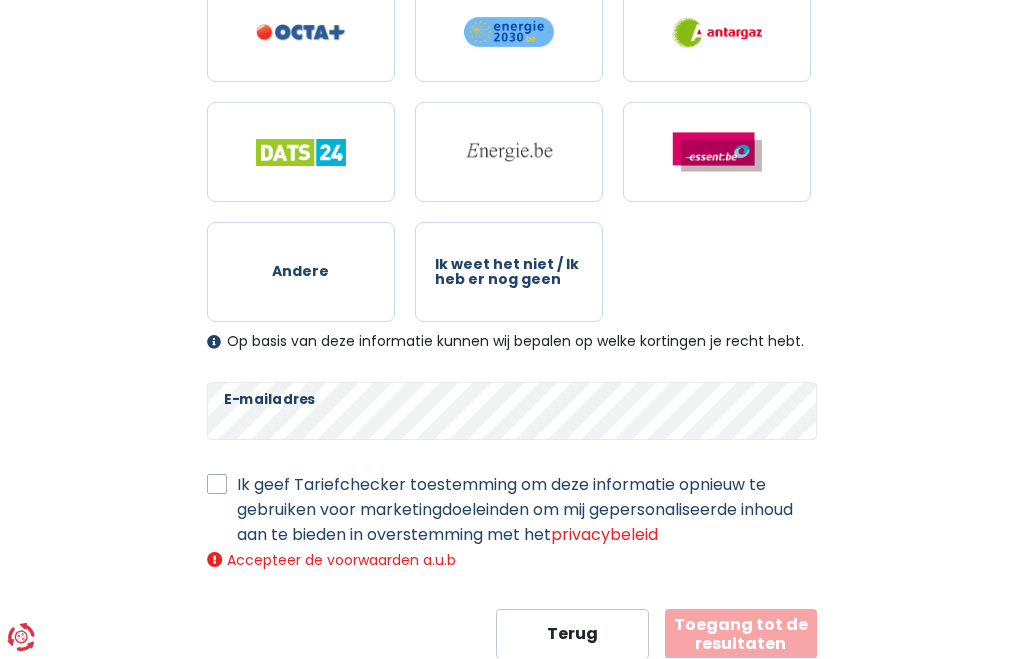 click on "Ik geef Tariefchecker toestemming om deze informatie opnieuw te gebruiken voor marketingdoeleinden om mij gepersonaliseerde inhoud aan te bieden in overstemming met het
privacybeleid" at bounding box center (527, 510) 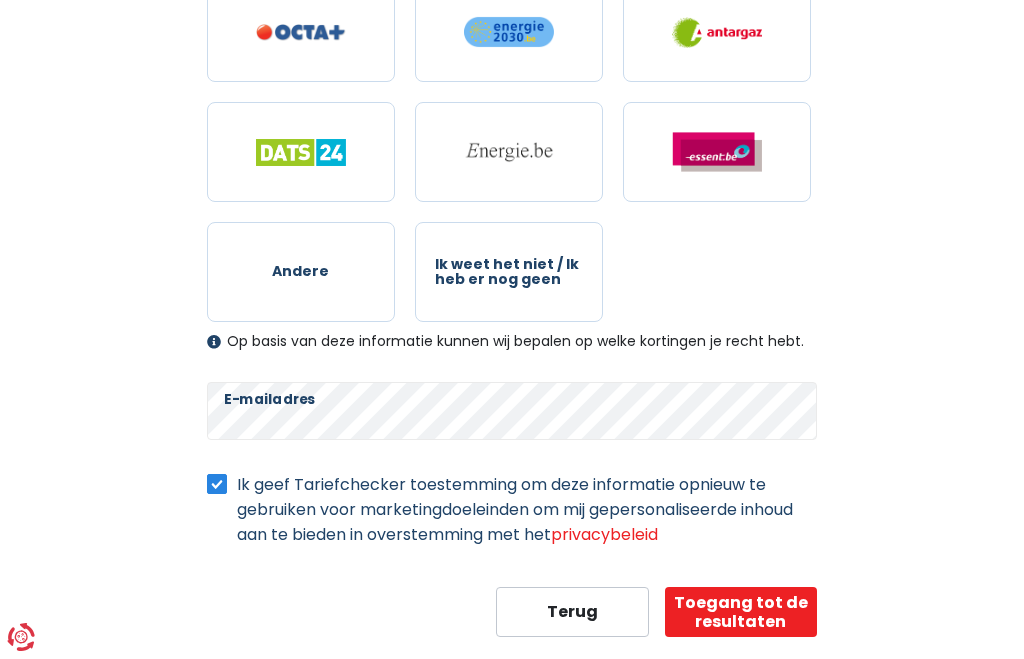 scroll, scrollTop: 1130, scrollLeft: 0, axis: vertical 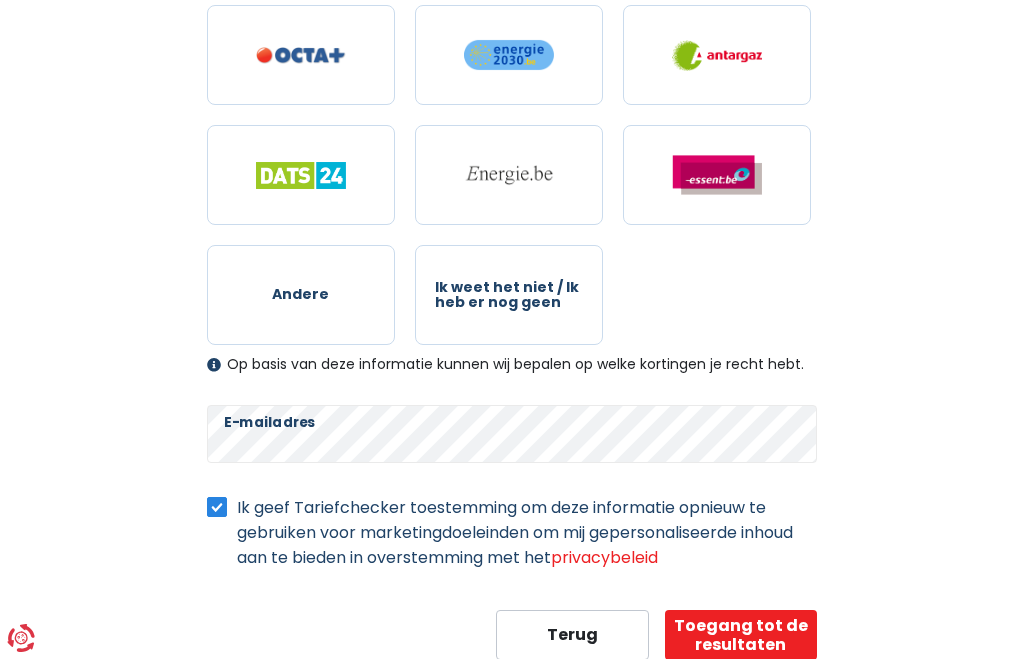 click on "Toegang tot de resultaten" at bounding box center [741, 635] 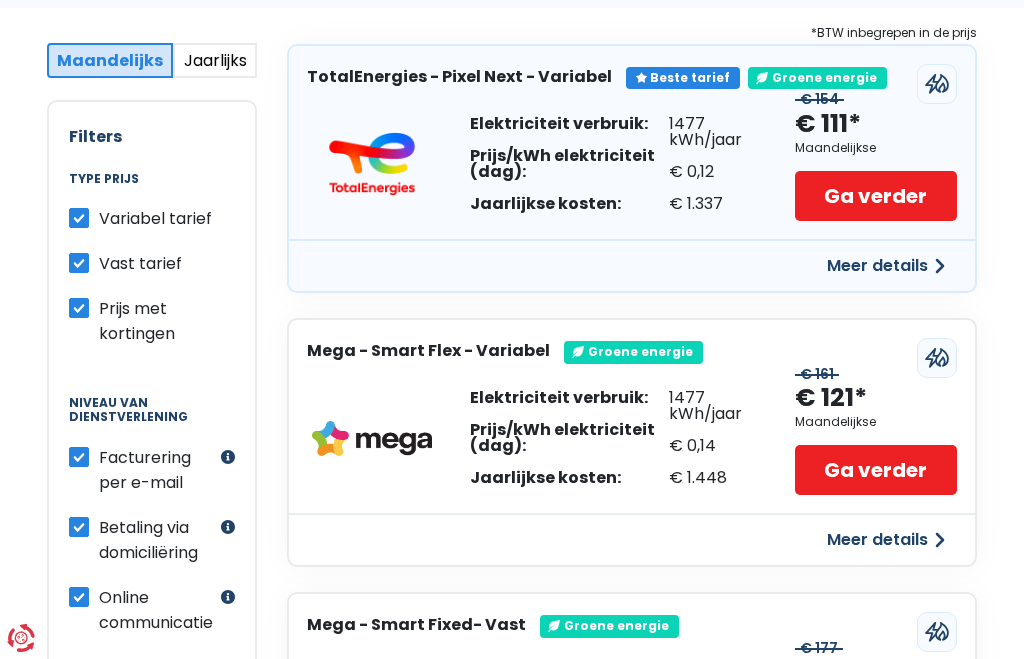 scroll, scrollTop: 380, scrollLeft: 0, axis: vertical 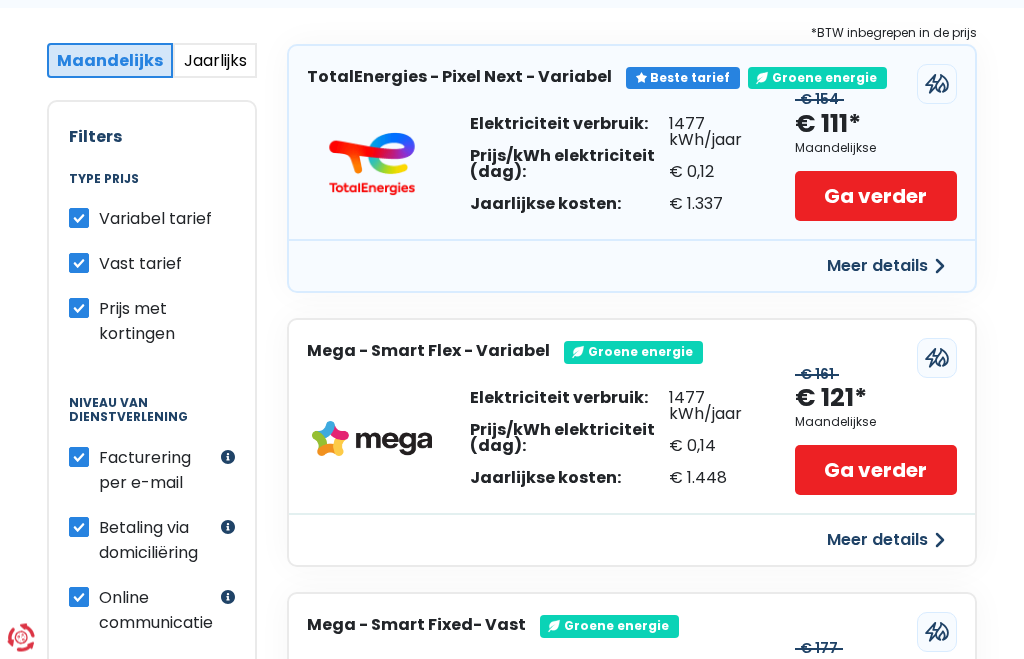 click on "Variabel tarief" at bounding box center (155, 219) 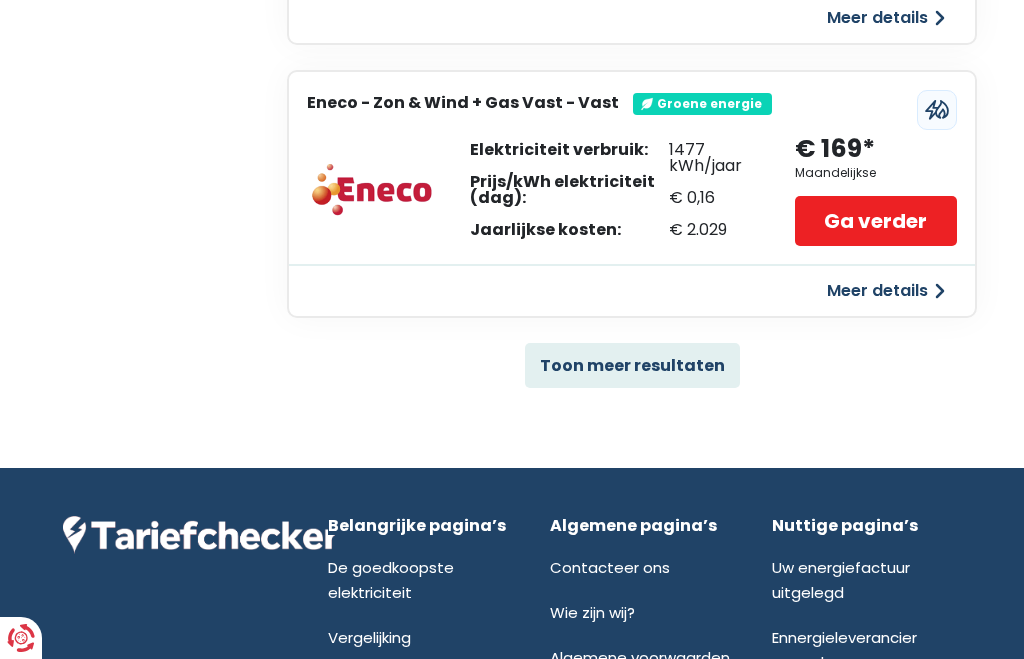 scroll, scrollTop: 1442, scrollLeft: 0, axis: vertical 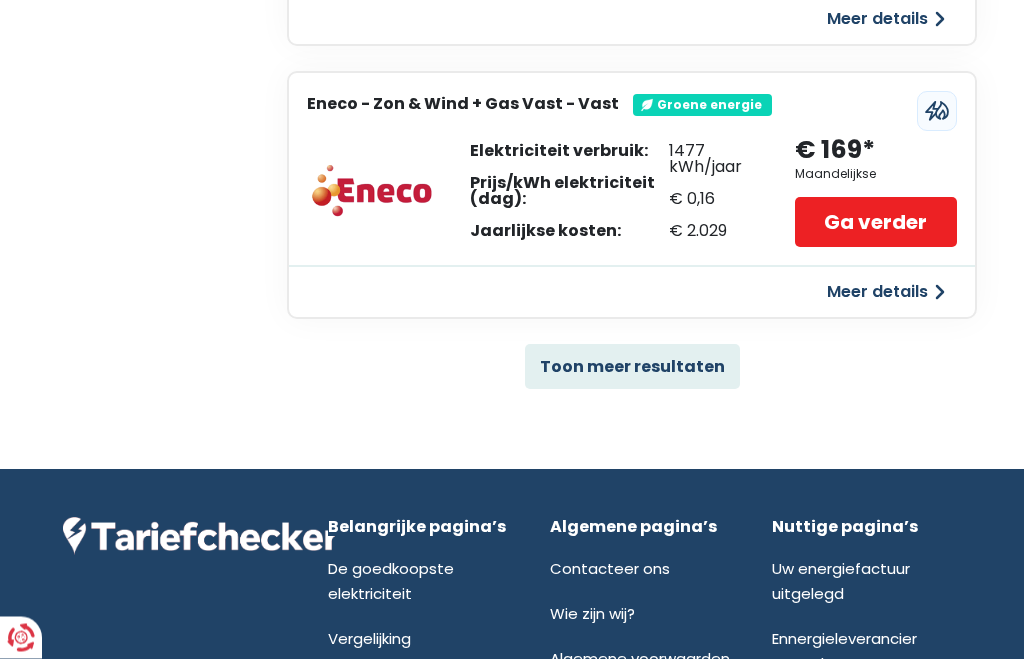 click on "Toon meer resultaten" at bounding box center [632, 367] 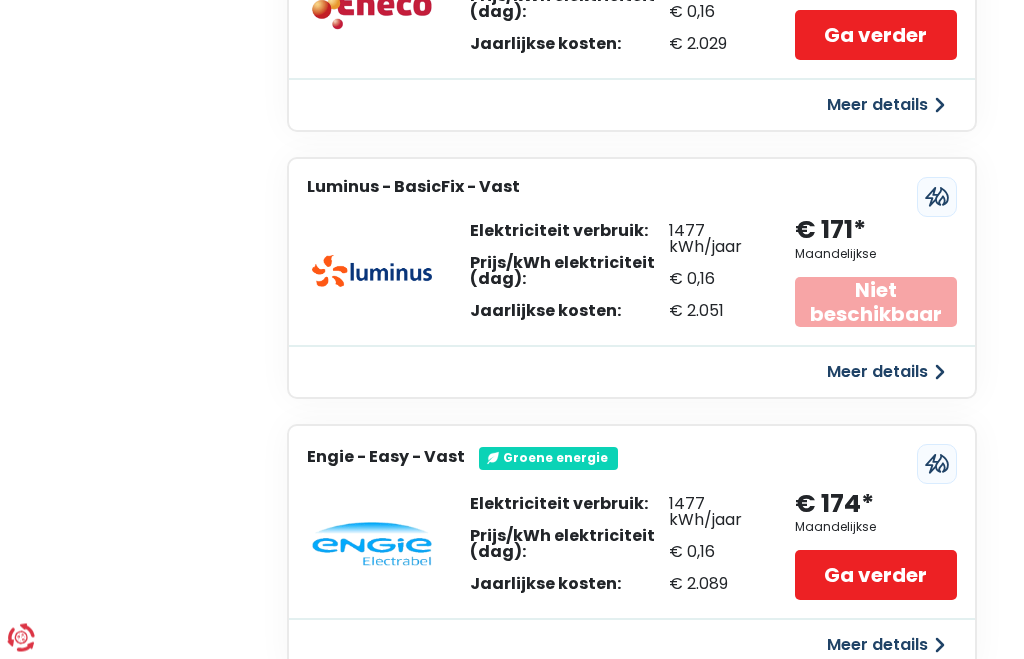 scroll, scrollTop: 1630, scrollLeft: 0, axis: vertical 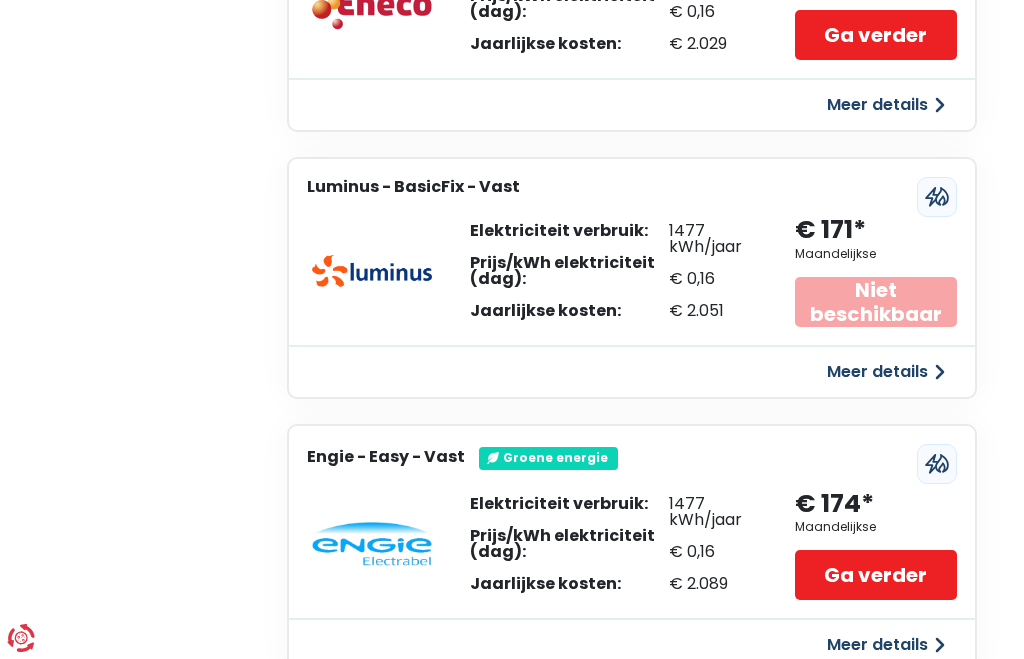 click on "Meer details" at bounding box center [886, 645] 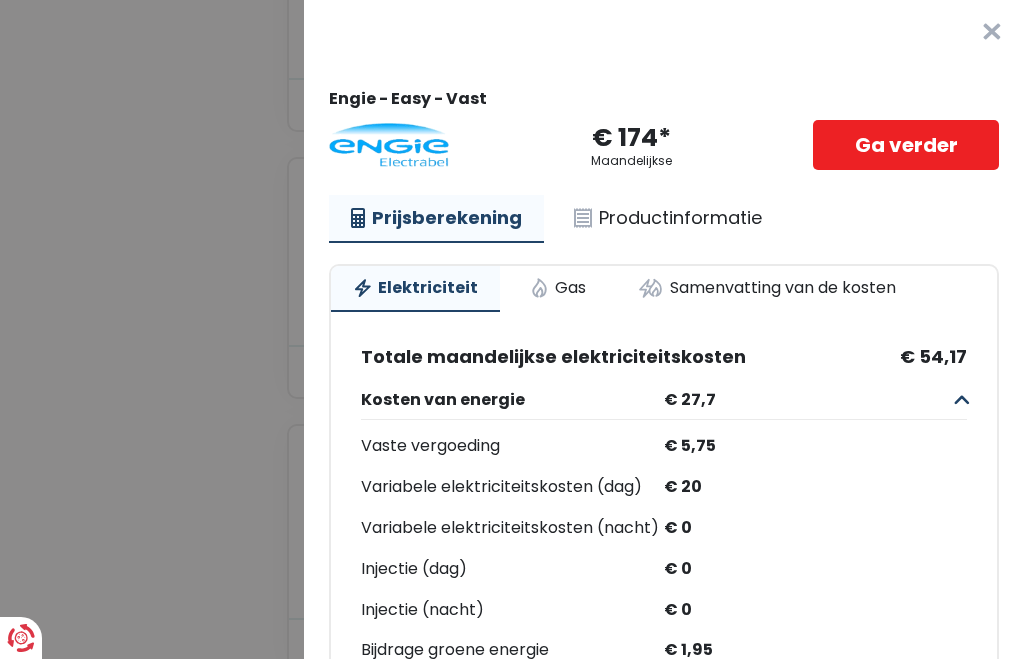 scroll, scrollTop: 0, scrollLeft: 0, axis: both 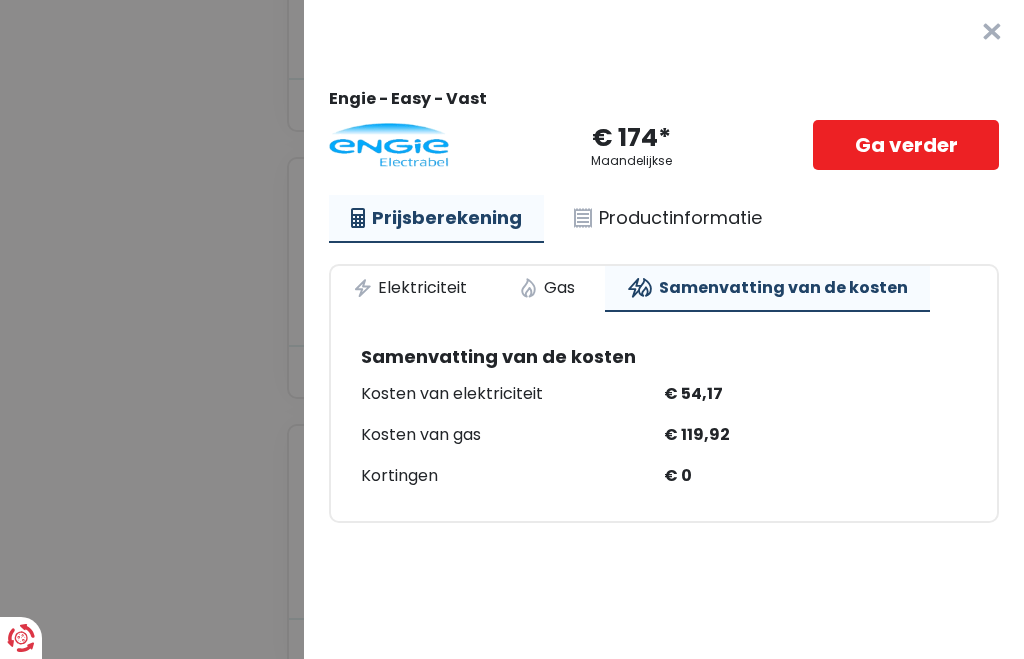 click on "Elektriciteit" at bounding box center [410, 288] 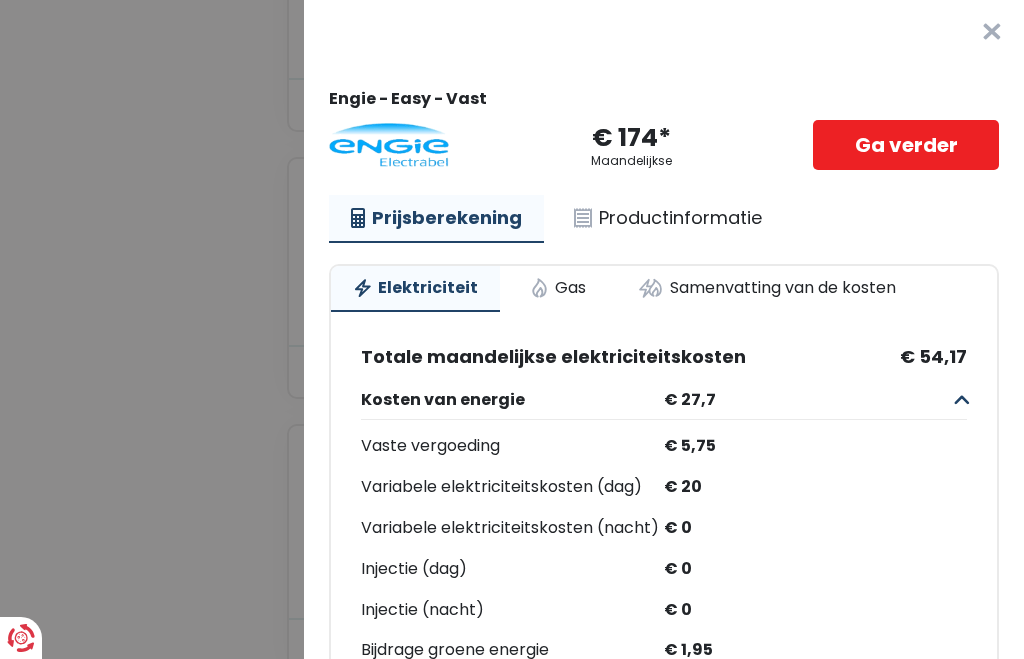 scroll, scrollTop: 0, scrollLeft: 0, axis: both 